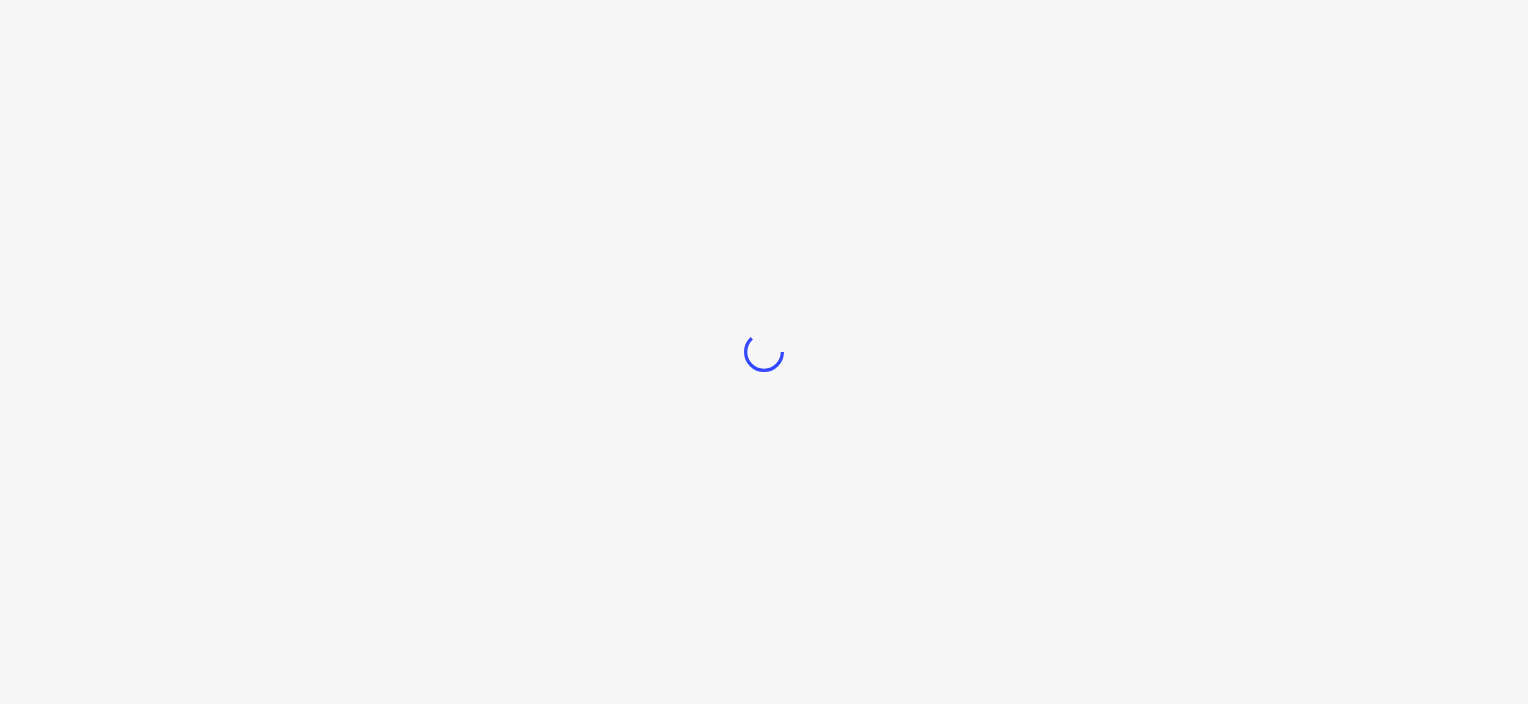 scroll, scrollTop: 0, scrollLeft: 0, axis: both 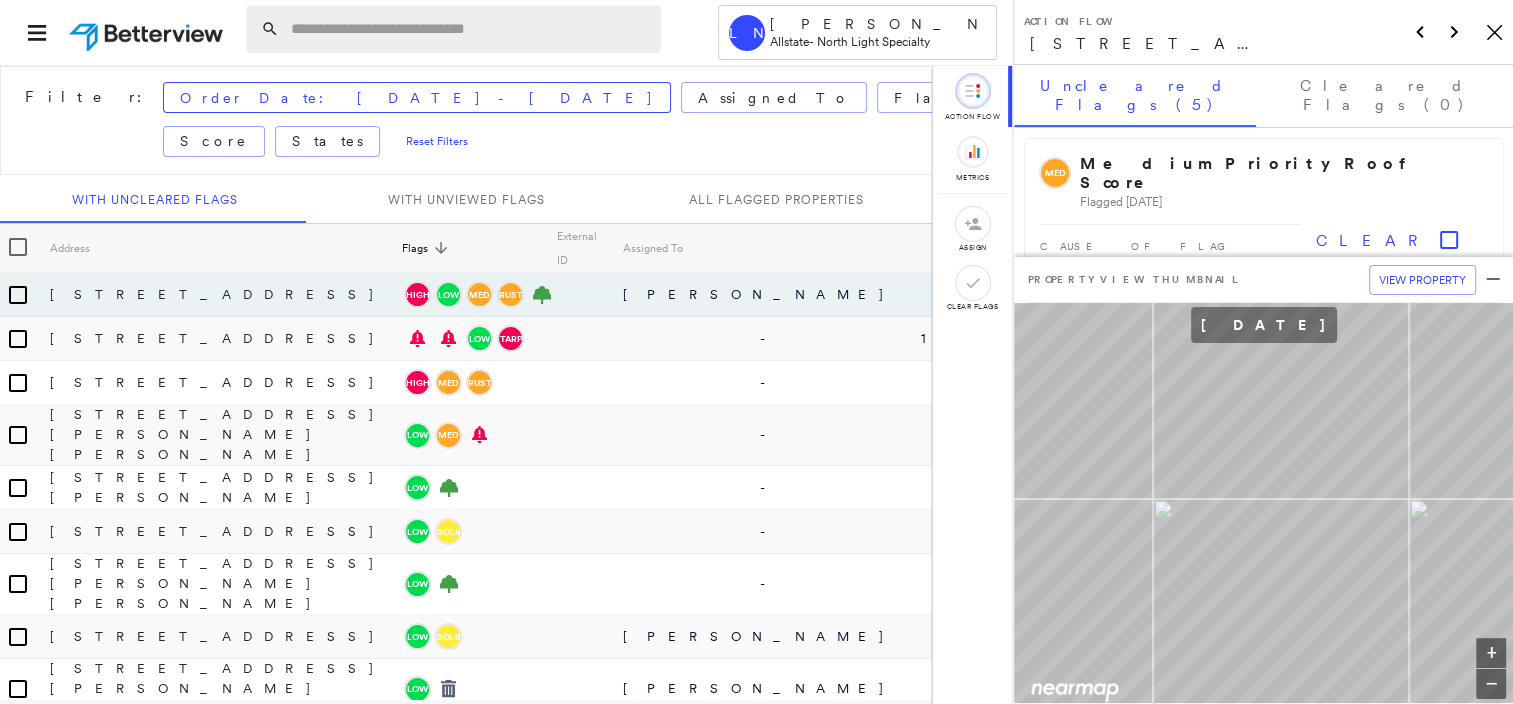 click at bounding box center (470, 29) 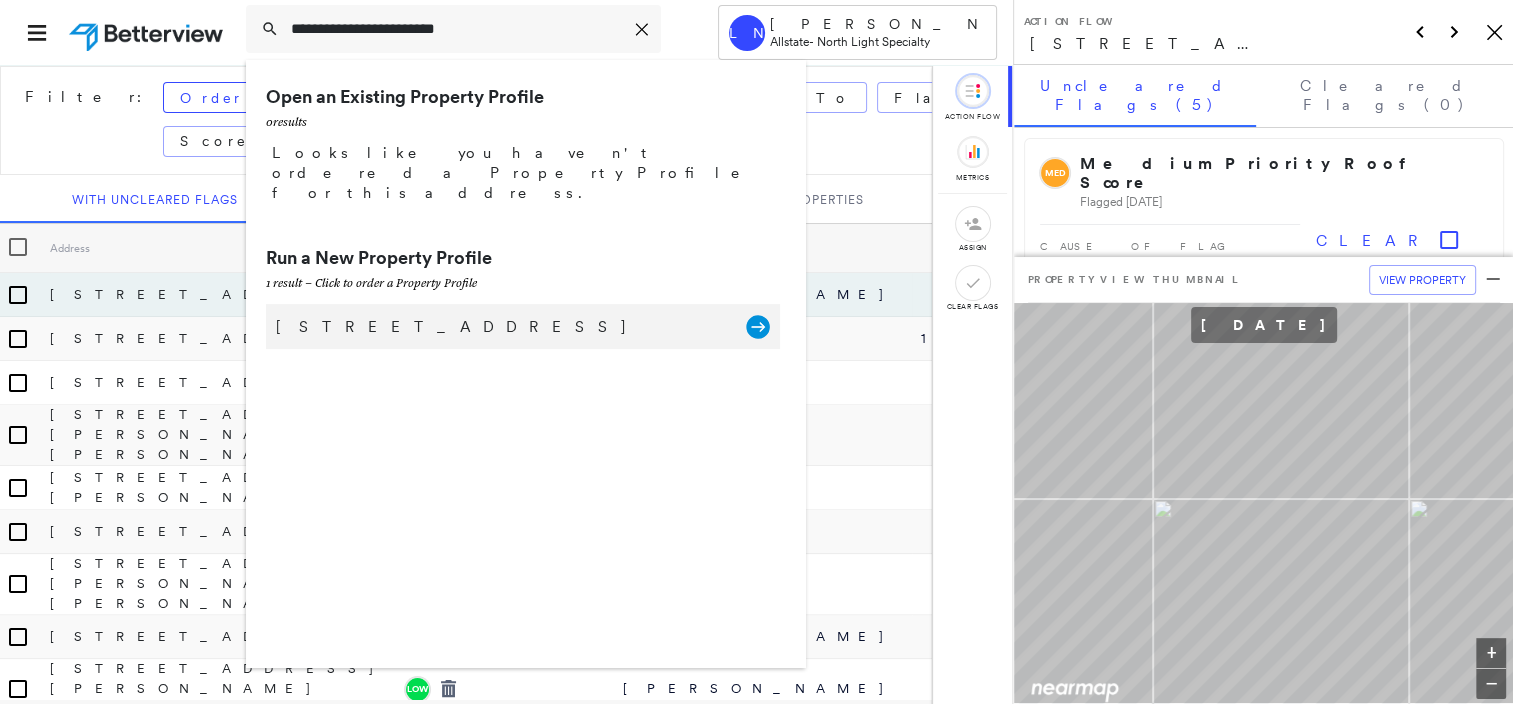 type on "**********" 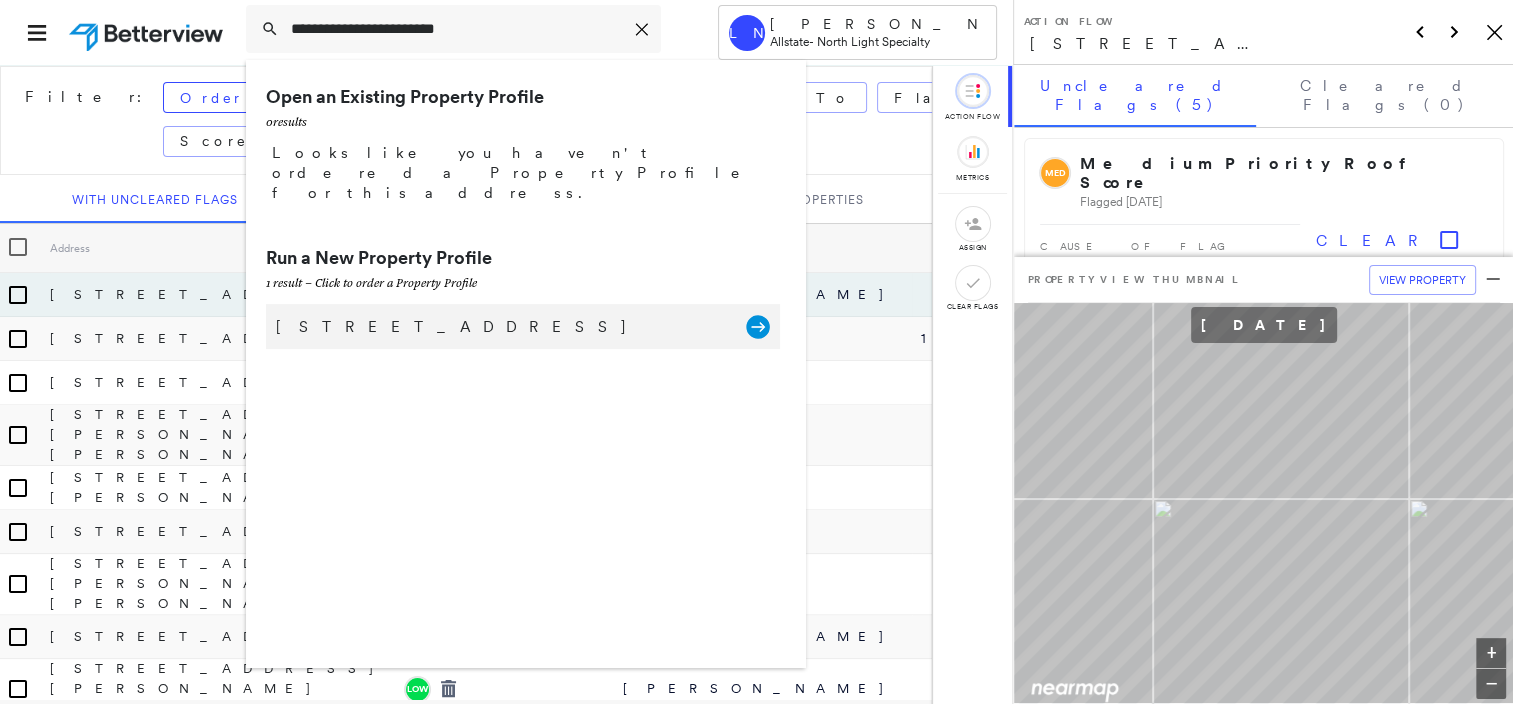 click on "[STREET_ADDRESS]" at bounding box center [501, 327] 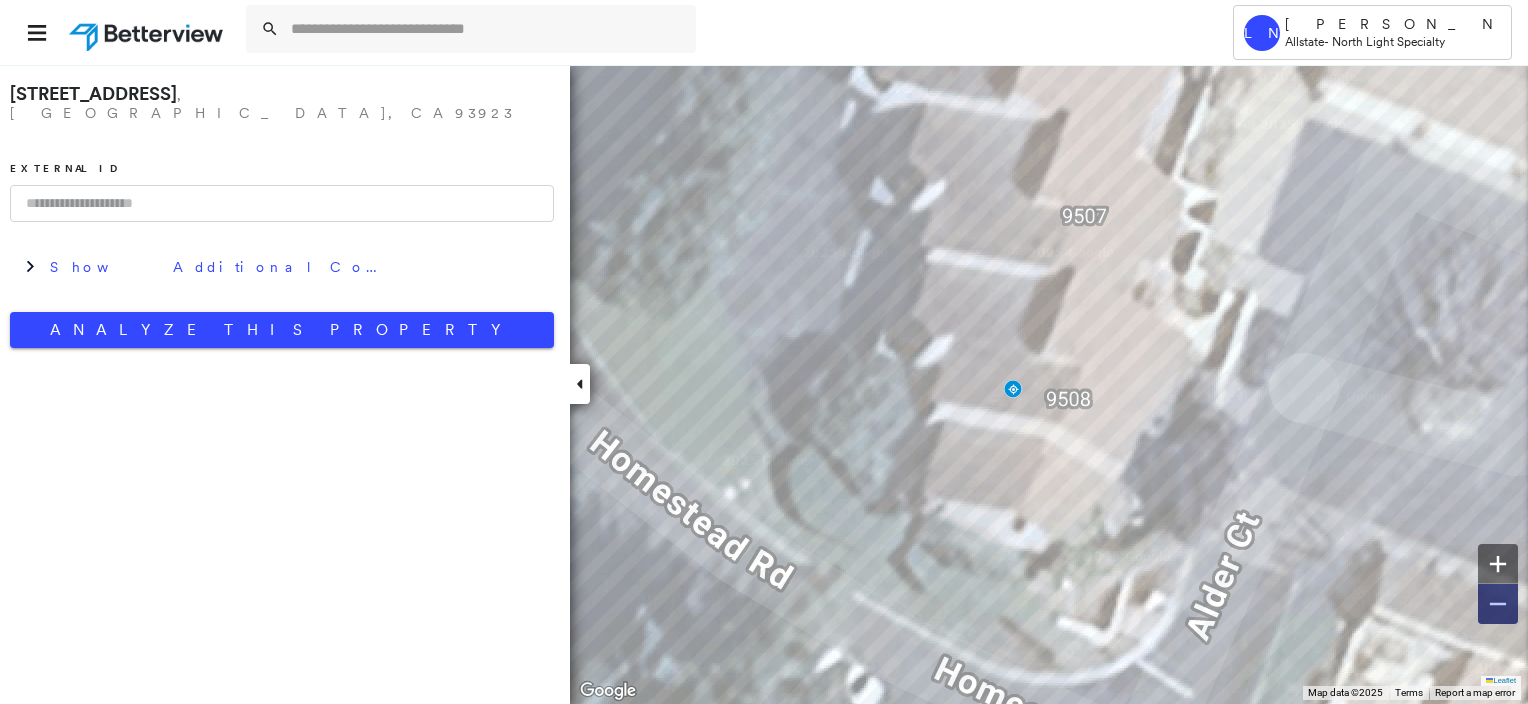 click 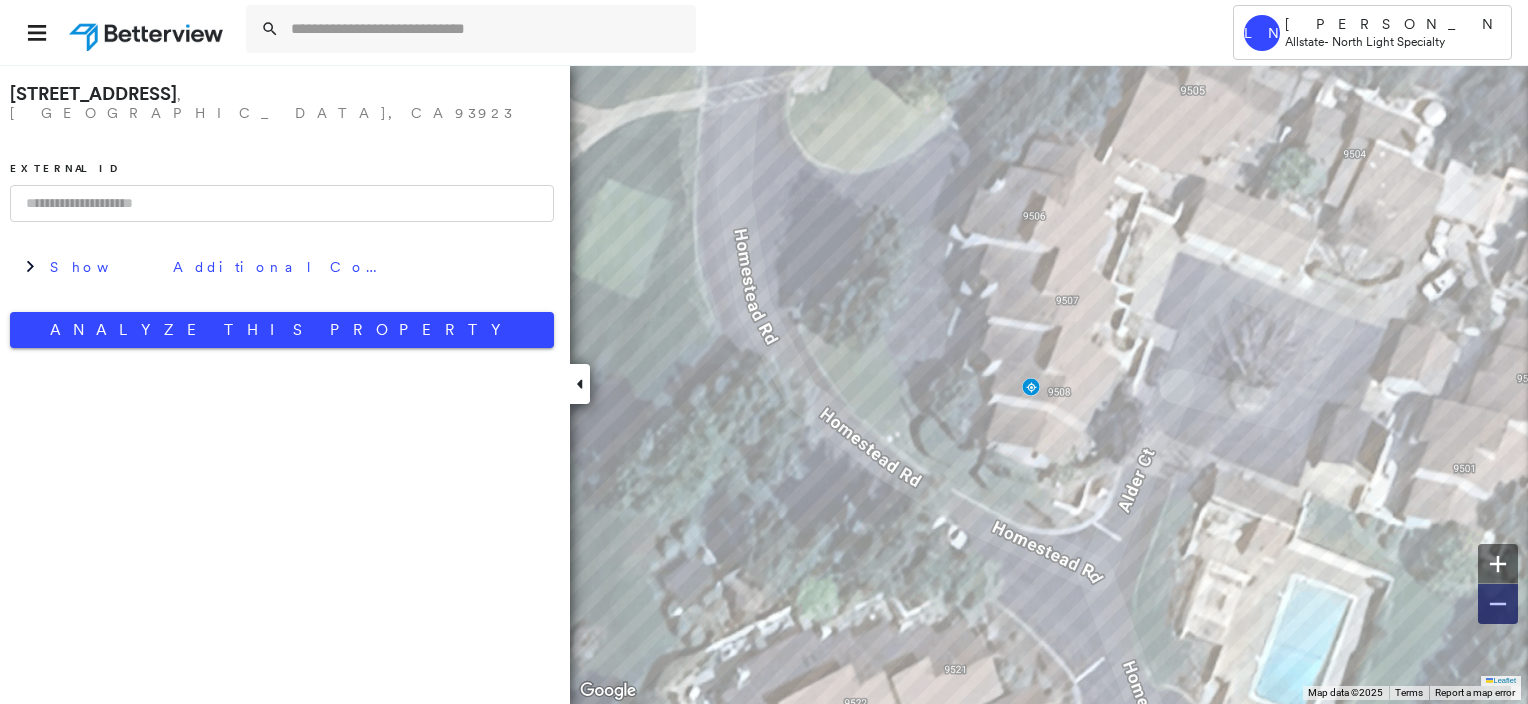 click 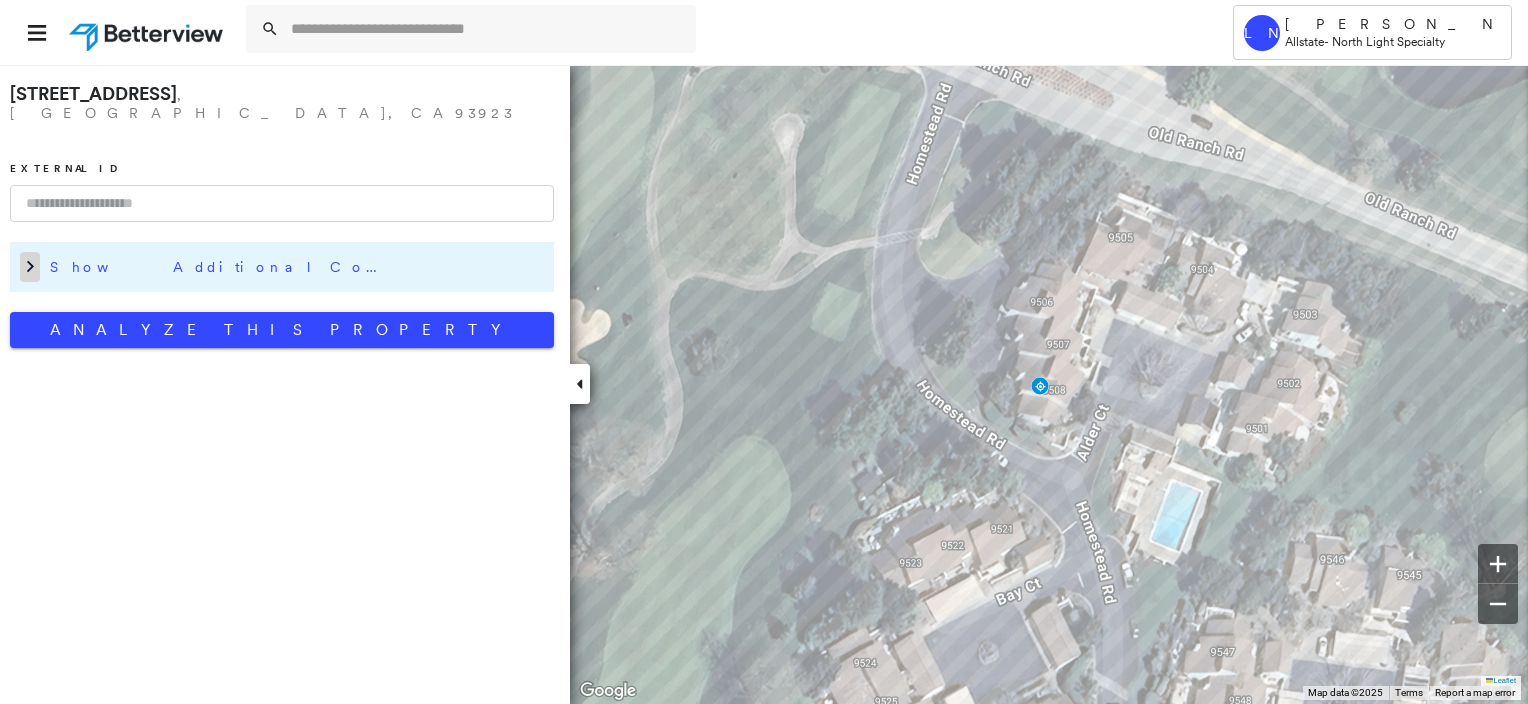 click 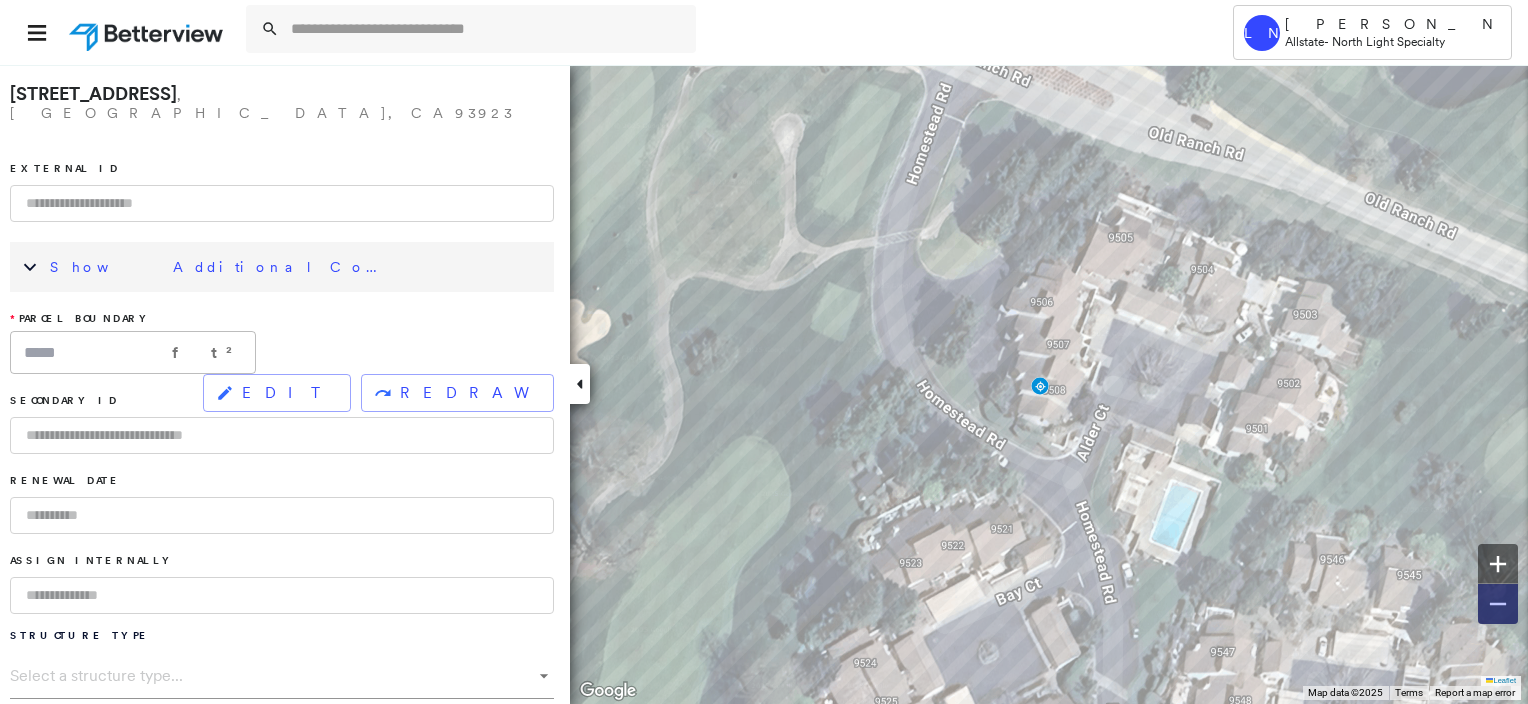 click 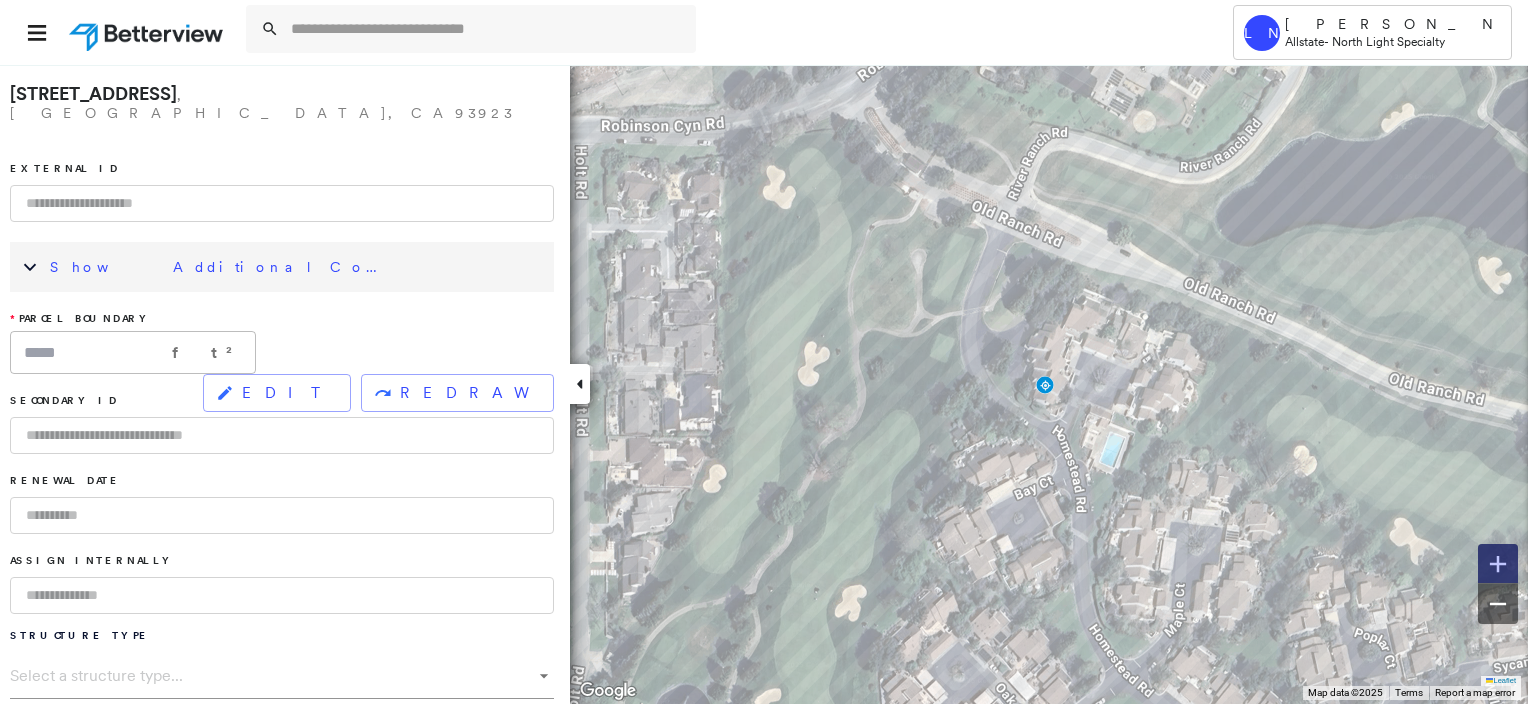 click 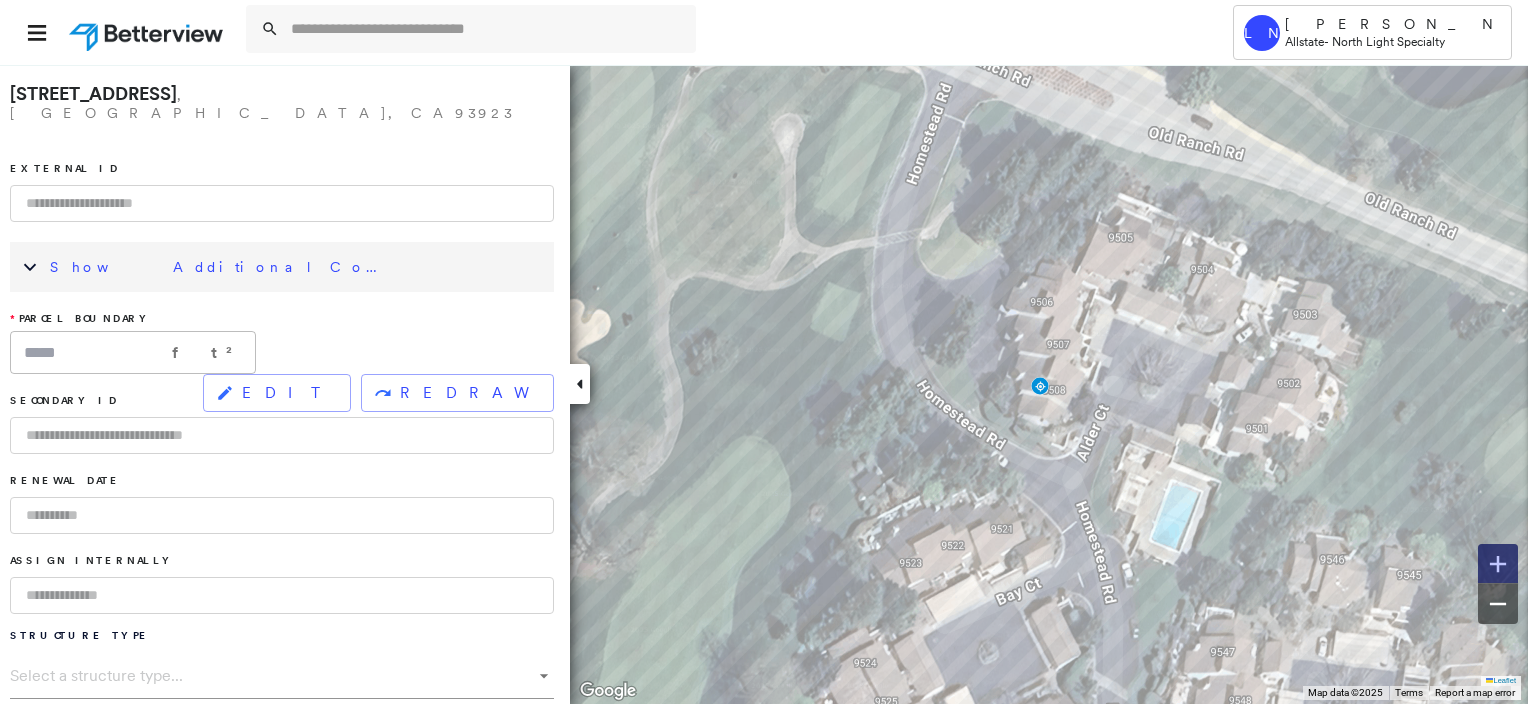 click 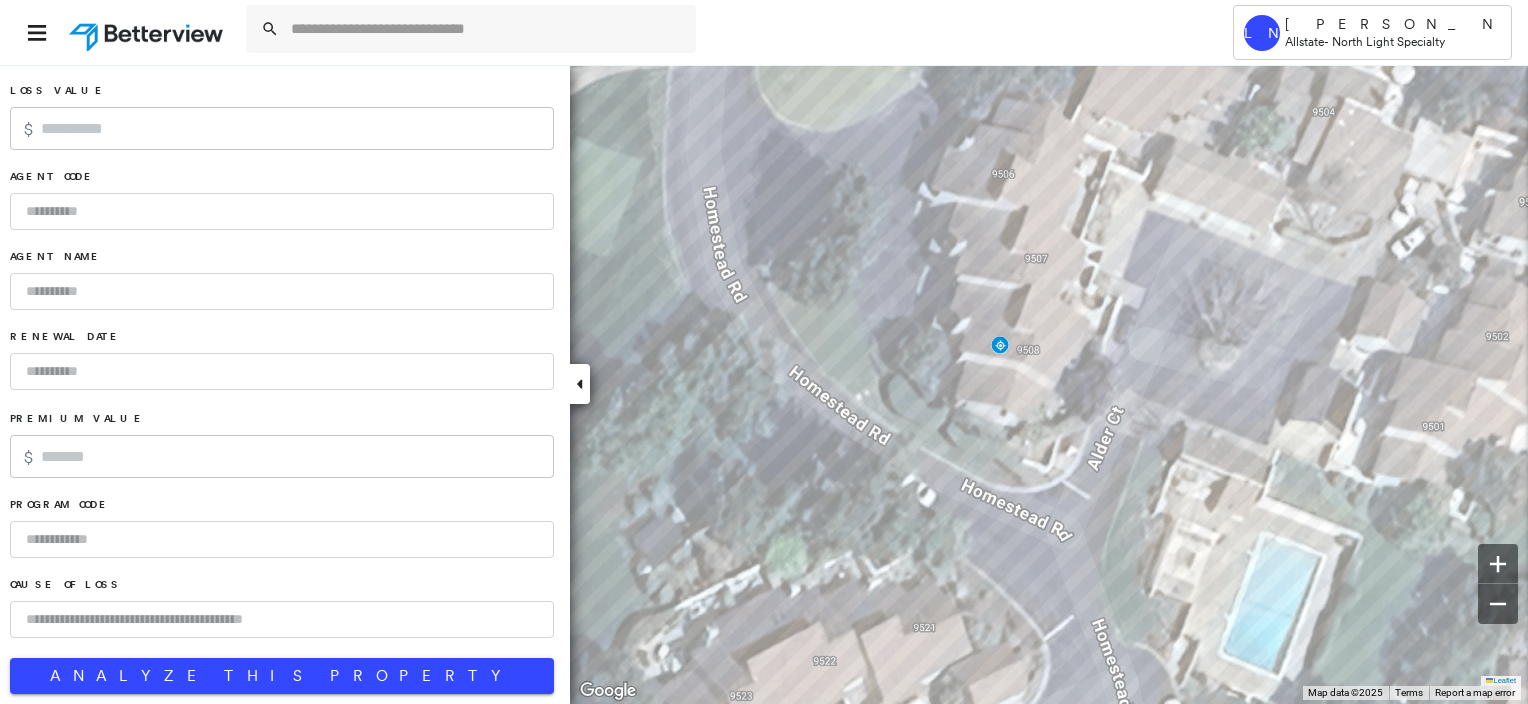scroll, scrollTop: 1256, scrollLeft: 0, axis: vertical 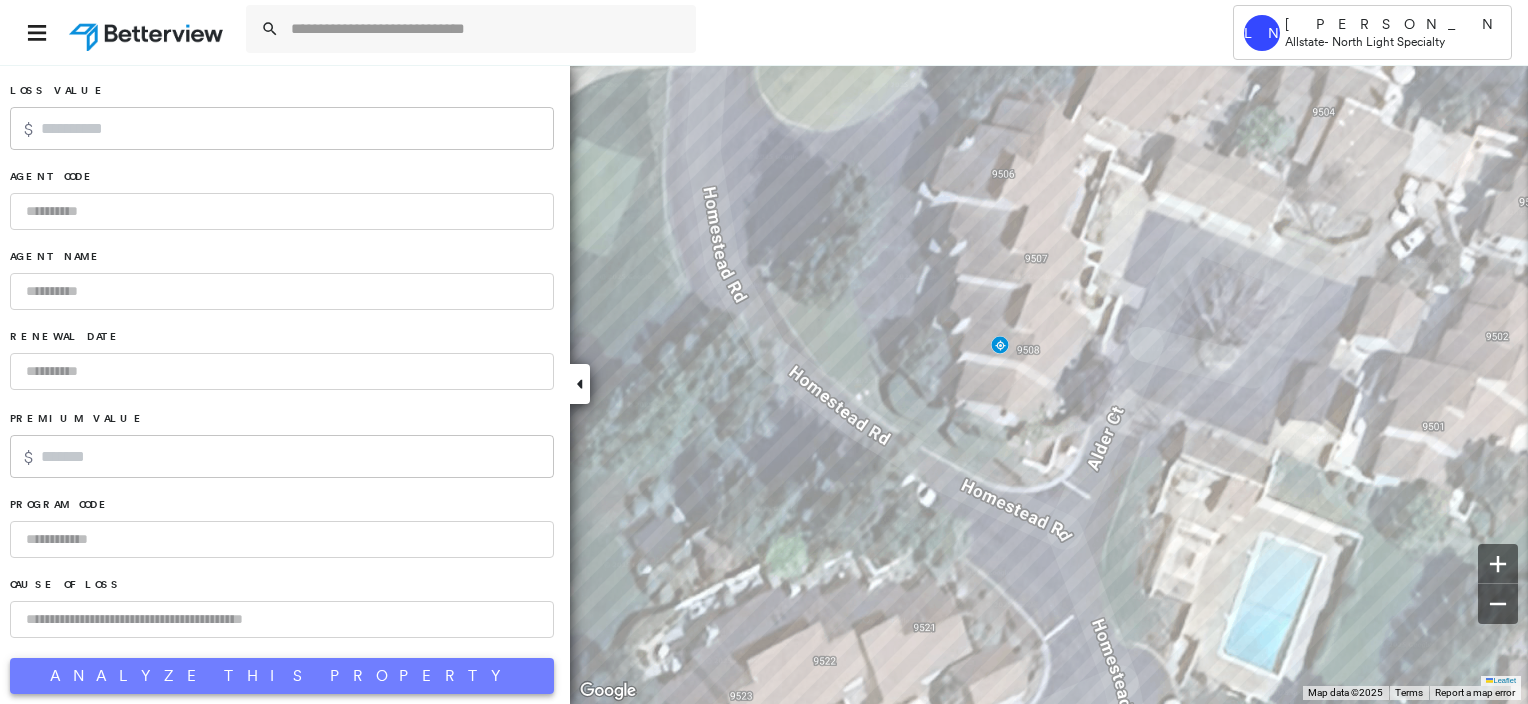 click on "Analyze This Property" at bounding box center [282, 676] 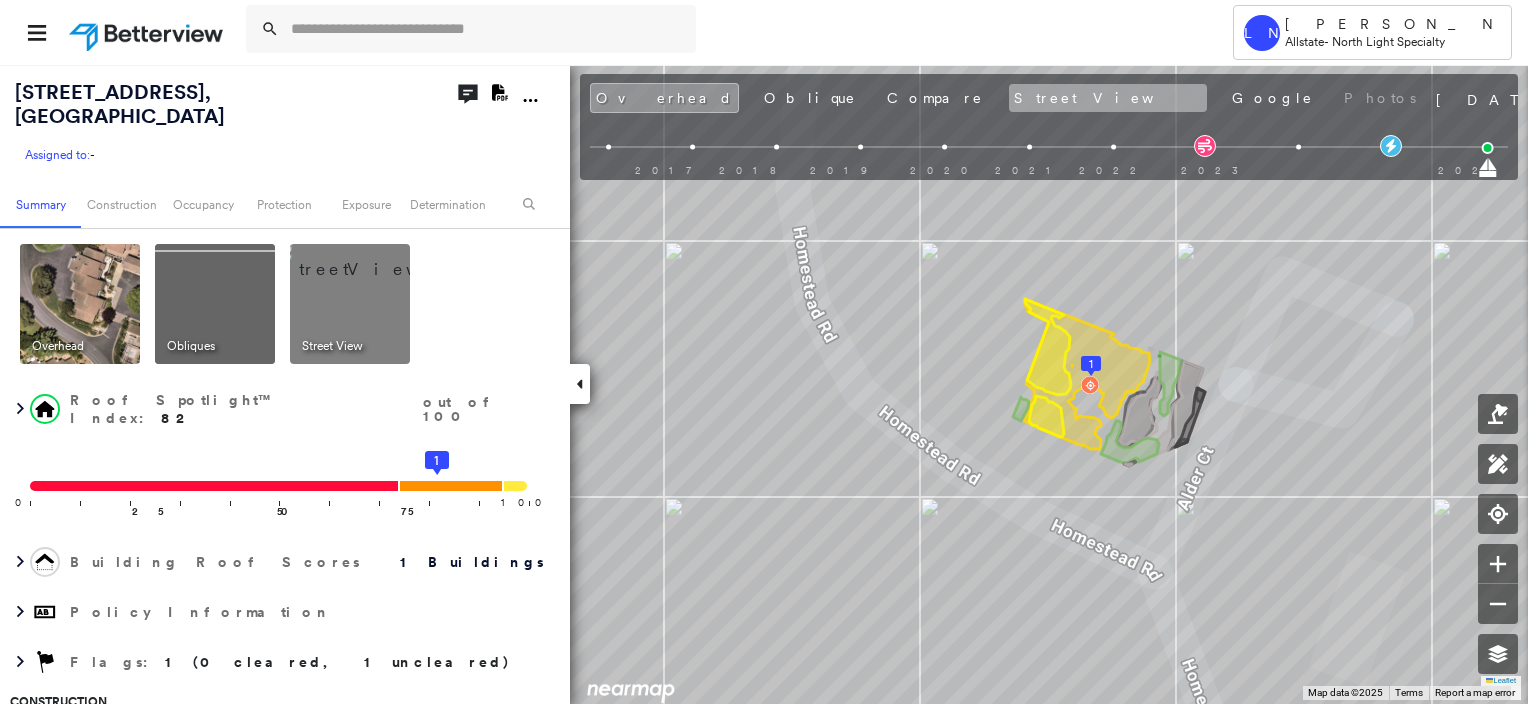 click on "Street View" at bounding box center (1108, 98) 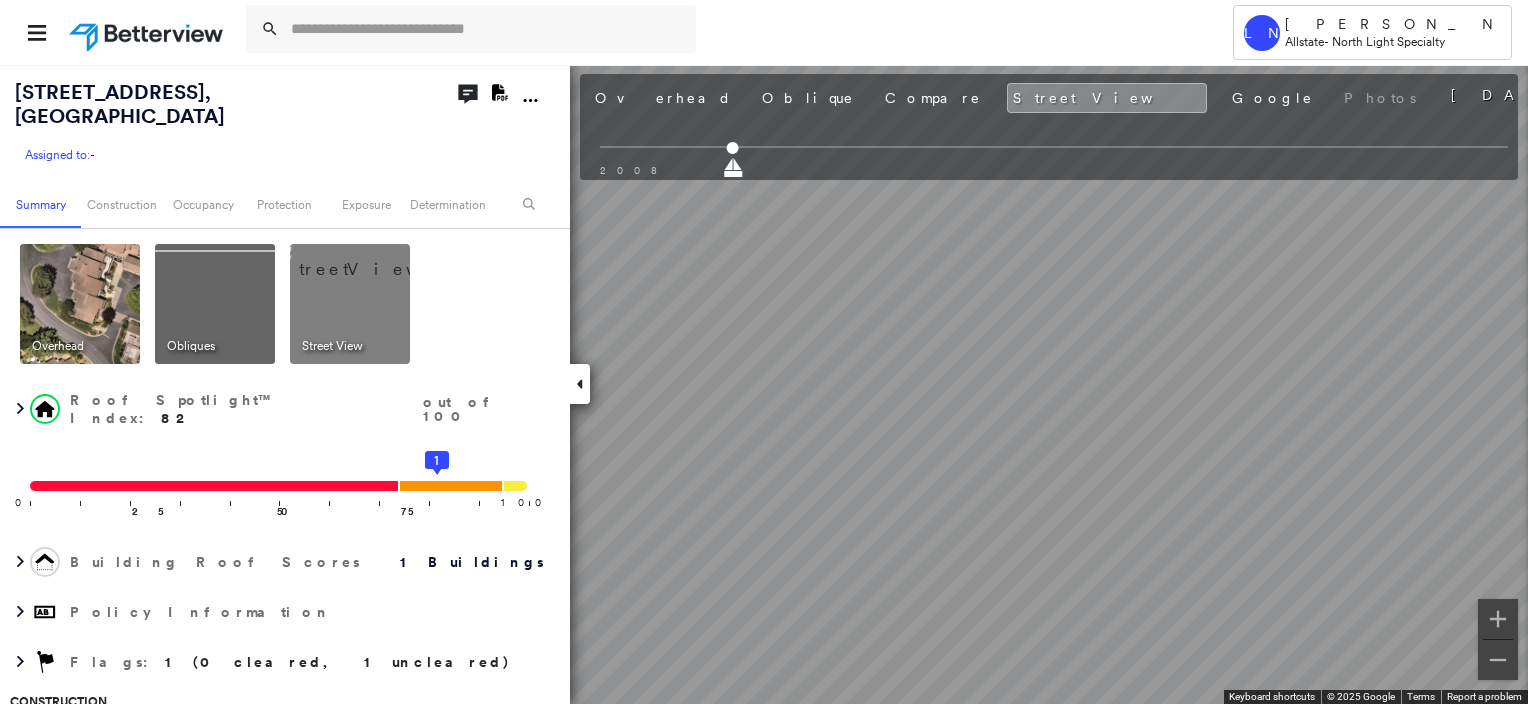 click on "Tower LN [PERSON_NAME] Allstate  -   North Light Specialty [STREET_ADDRESS] Assigned to:  - Assigned to:  - Assigned to:  - Open Comments Download PDF Report Summary Construction Occupancy Protection Exposure Determination Overhead Obliques Street View Roof Spotlight™ Index :  82 out of 100 0 100 25 50 75 1 Building Roof Scores 1 Buildings Policy Information Flags :  1 (0 cleared, 1 uncleared) Construction Roof Spotlights :  Staining, Tile or Shingle Staining, Overhang Property Features :  Road (Drivable Surface), Asphalt, Concrete Area, Natural Pervious Surface, Hard Surface Roof Size & Shape :  1 building  - [PERSON_NAME] | Clay Tile BuildZoom - Building Permit Data and Analysis Occupancy Place Detail Protection Exposure FEMA Risk Index Wind Flood Regional Hazard: 2   out of  5 Additional Perils Tree Fall Risk:  Present   Determination Flags :  1 (0 cleared, 1 uncleared) Uncleared Flags (1) Cleared Flags  (0) Low Low Priority Roof Score Flagged [DATE] Clear Action Taken New Entry History General" at bounding box center [764, 352] 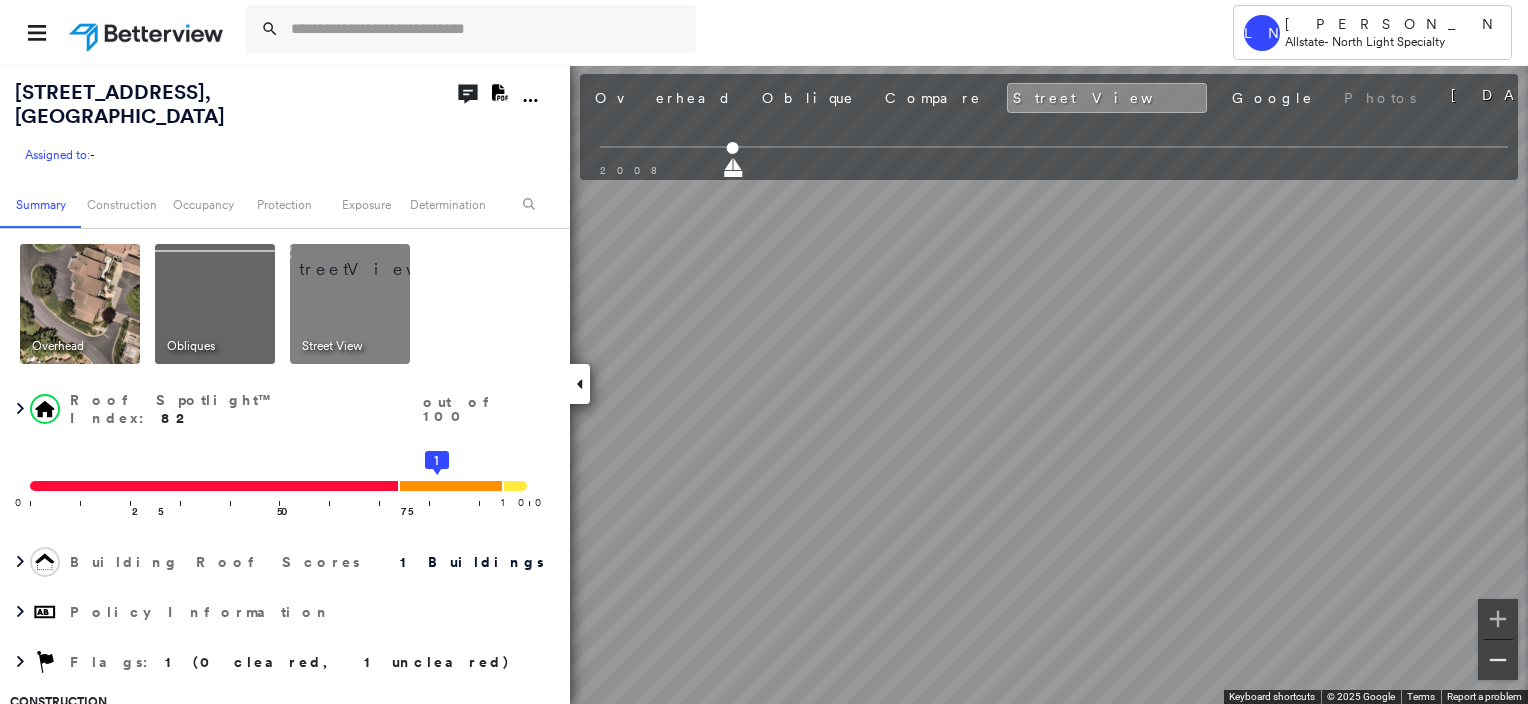 click at bounding box center (1498, 660) 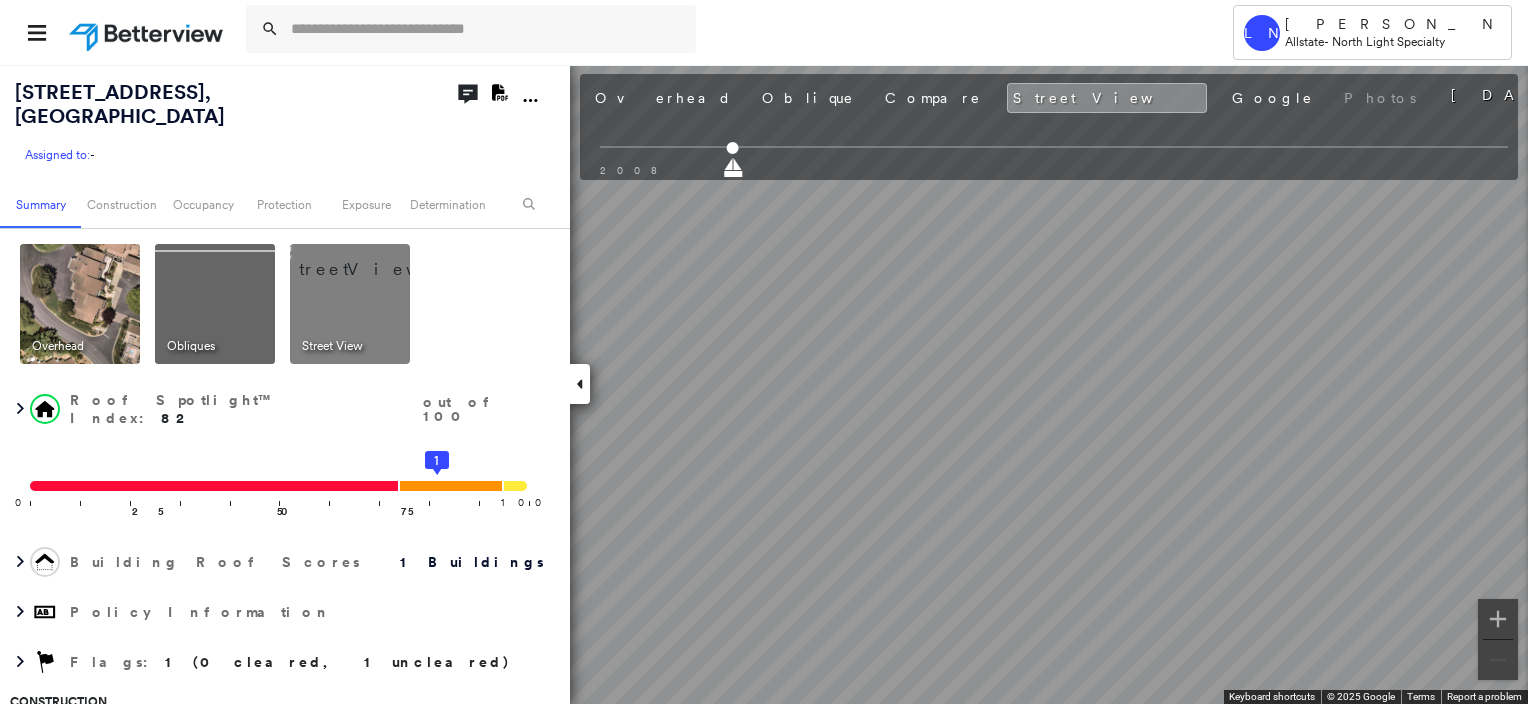 click at bounding box center [374, 259] 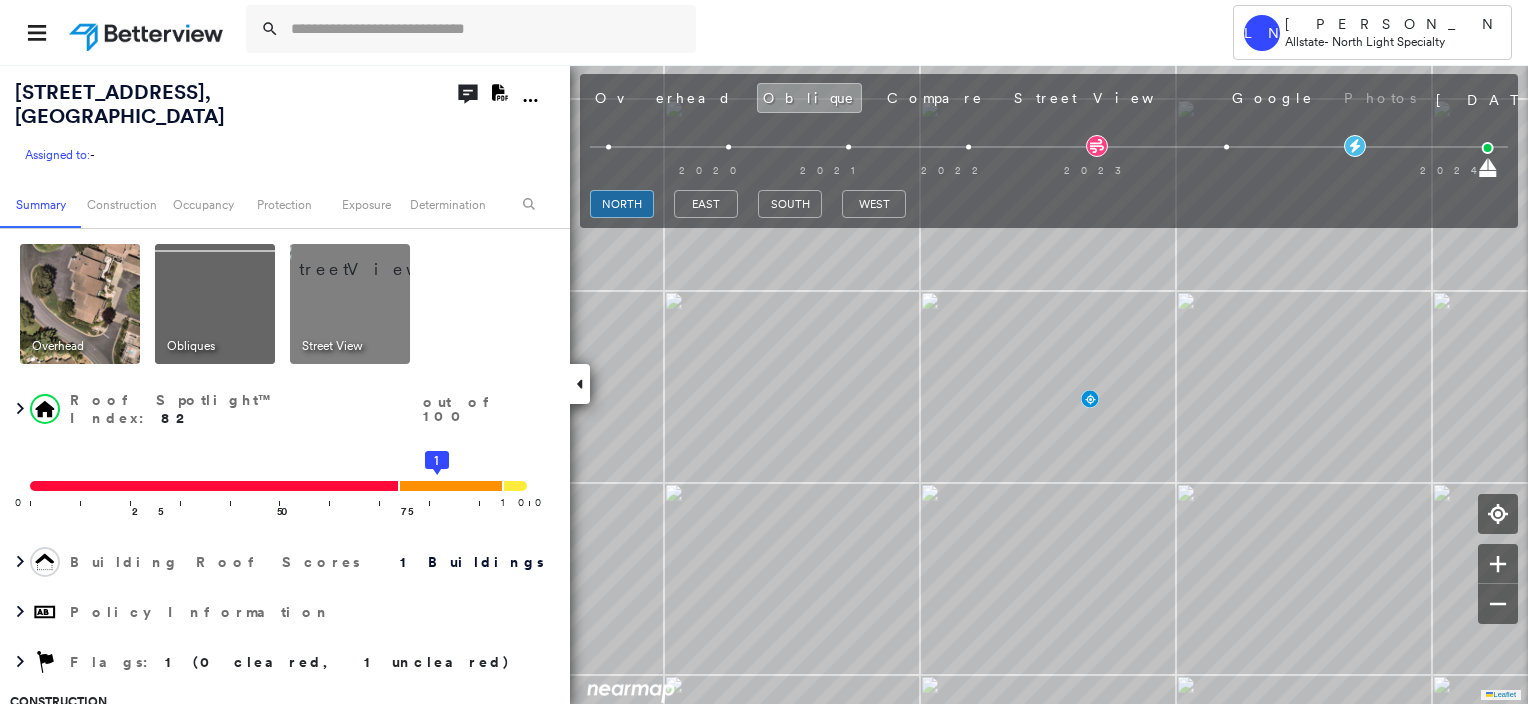 click at bounding box center [80, 304] 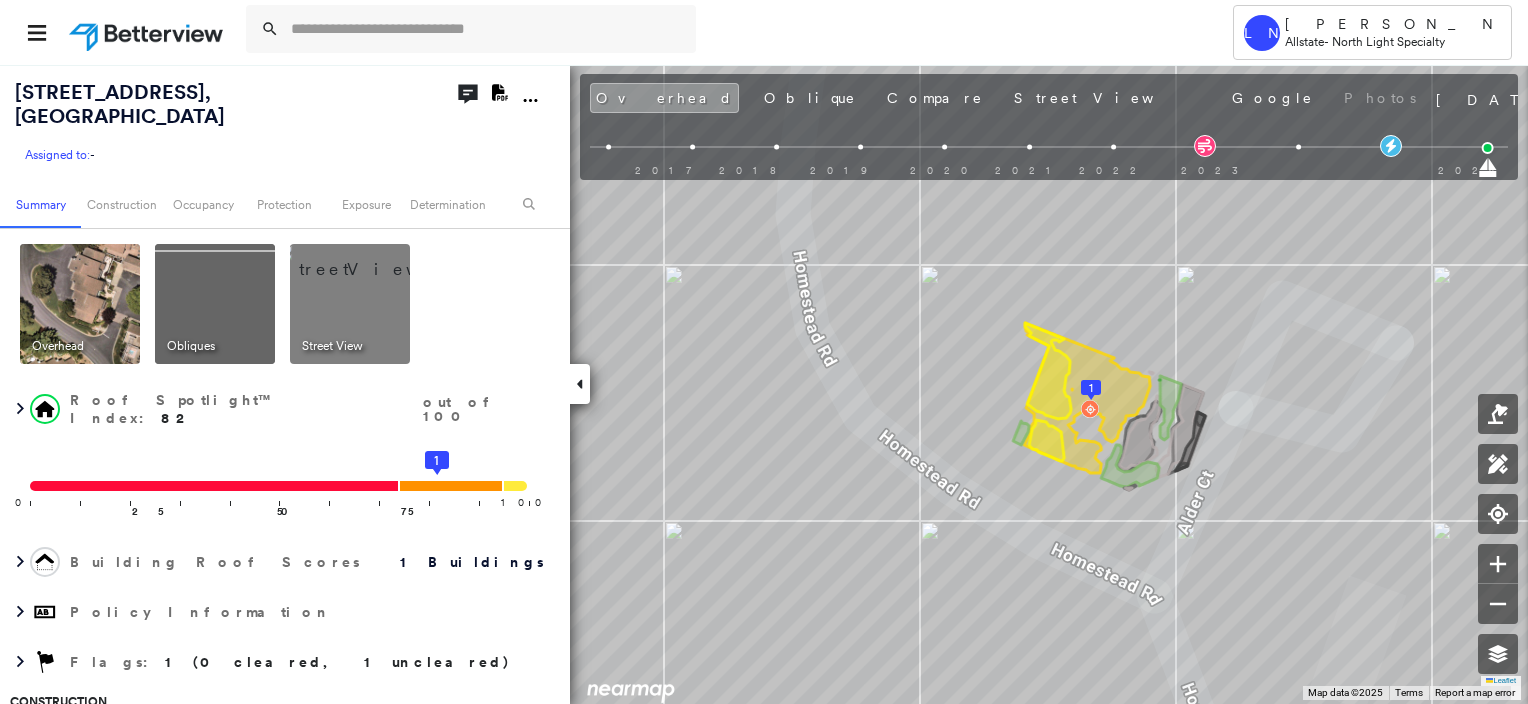 click at bounding box center [215, 304] 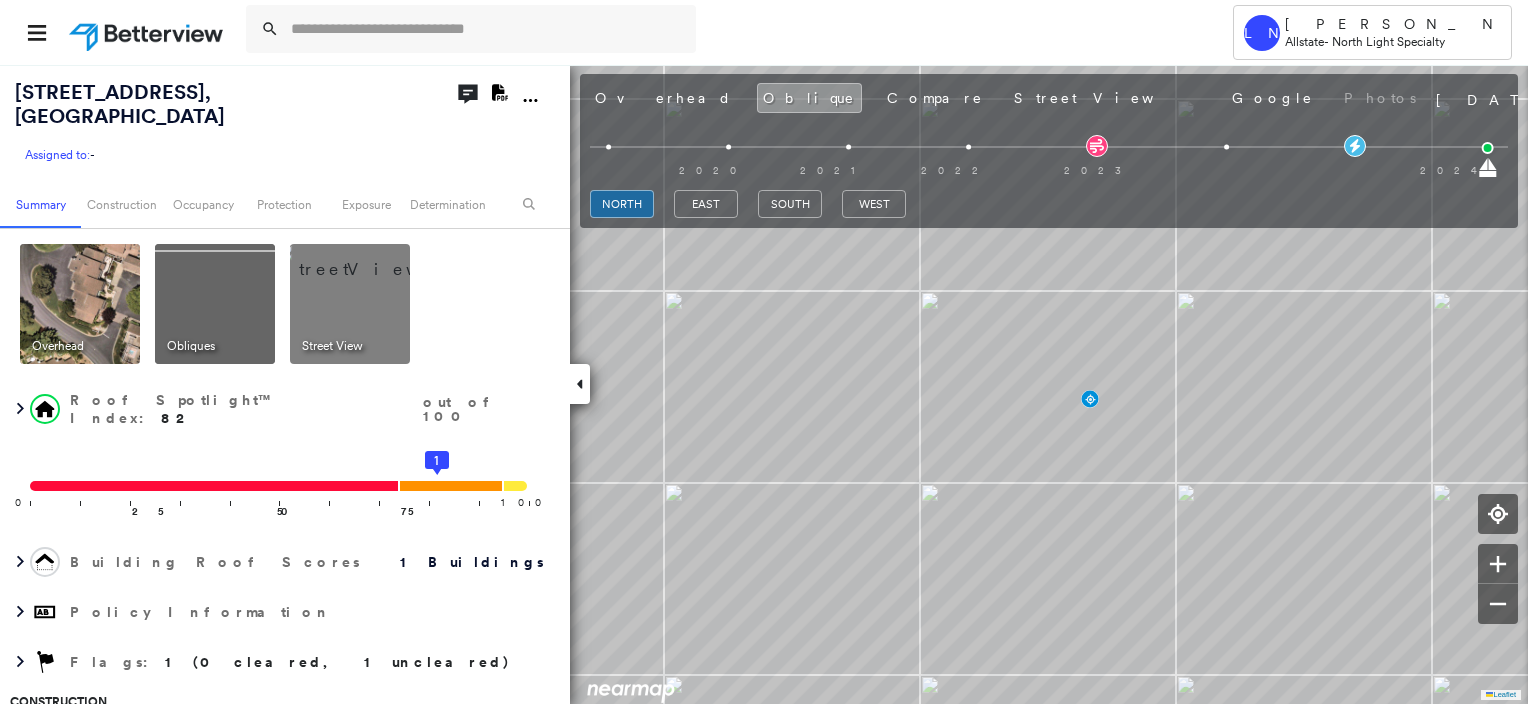 click at bounding box center [215, 304] 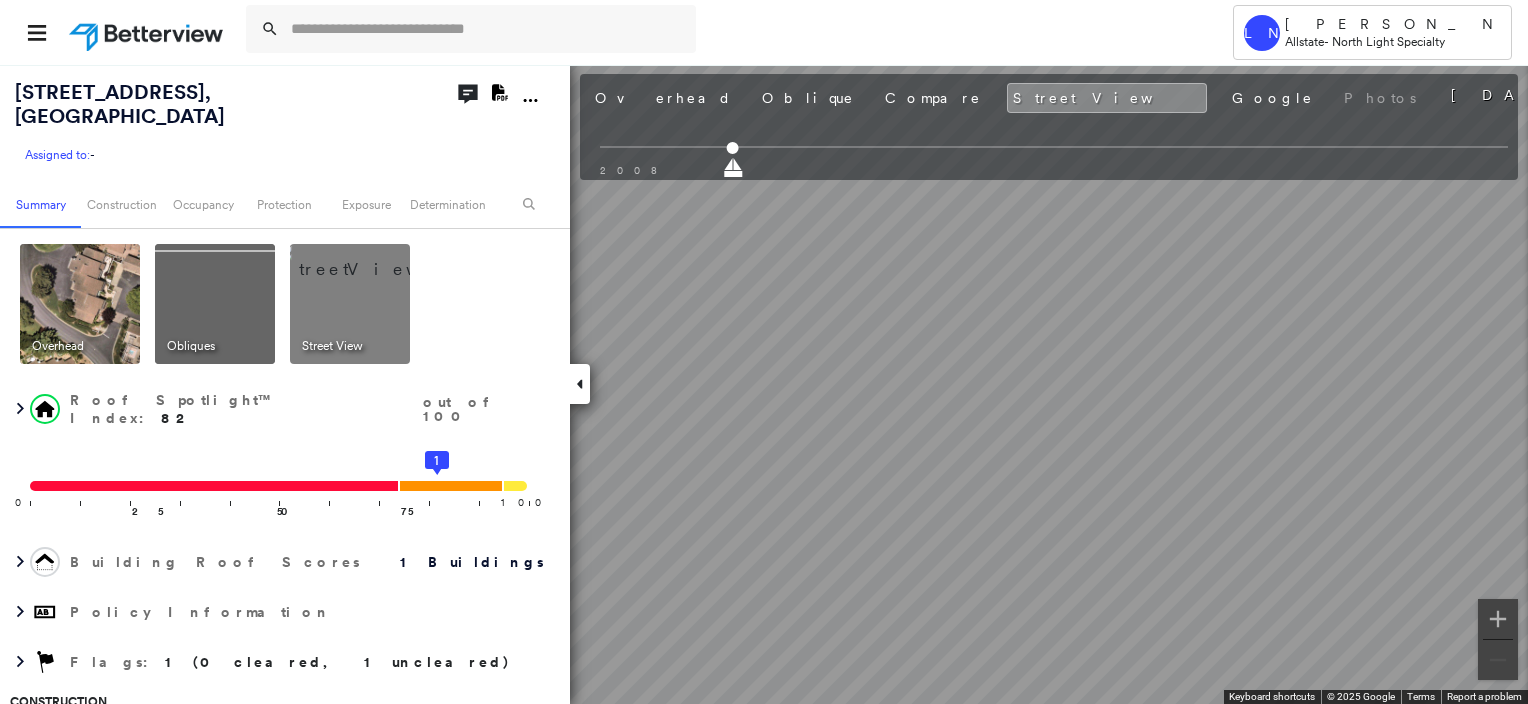 click at bounding box center (215, 304) 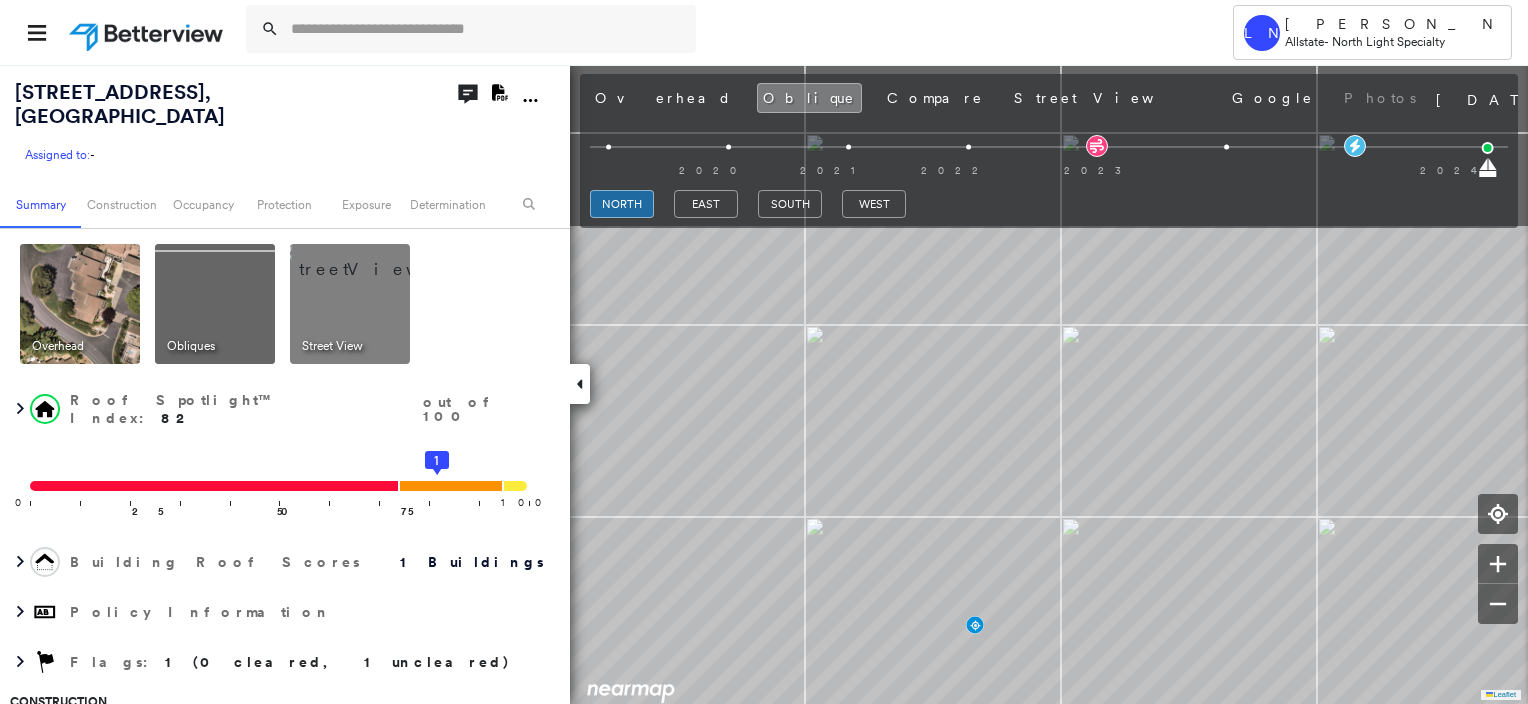 click on "Tower LN [PERSON_NAME] Allstate  -   North Light Specialty [STREET_ADDRESS] Assigned to:  - Assigned to:  - Assigned to:  - Open Comments Download PDF Report Summary Construction Occupancy Protection Exposure Determination Overhead Obliques Street View Roof Spotlight™ Index :  82 out of 100 0 100 25 50 75 1 Building Roof Scores 1 Buildings Policy Information Flags :  1 (0 cleared, 1 uncleared) Construction Roof Spotlights :  Staining, Tile or Shingle Staining, Overhang Property Features :  Road (Drivable Surface), Asphalt, Concrete Area, Natural Pervious Surface, Hard Surface Roof Size & Shape :  1 building  - [PERSON_NAME] | Clay Tile BuildZoom - Building Permit Data and Analysis Occupancy Place Detail Protection Exposure FEMA Risk Index Wind Flood Regional Hazard: 2   out of  5 Additional Perils Tree Fall Risk:  Present   Determination Flags :  1 (0 cleared, 1 uncleared) Uncleared Flags (1) Cleared Flags  (0) Low Low Priority Roof Score Flagged [DATE] Clear Action Taken New Entry History General" at bounding box center (764, 352) 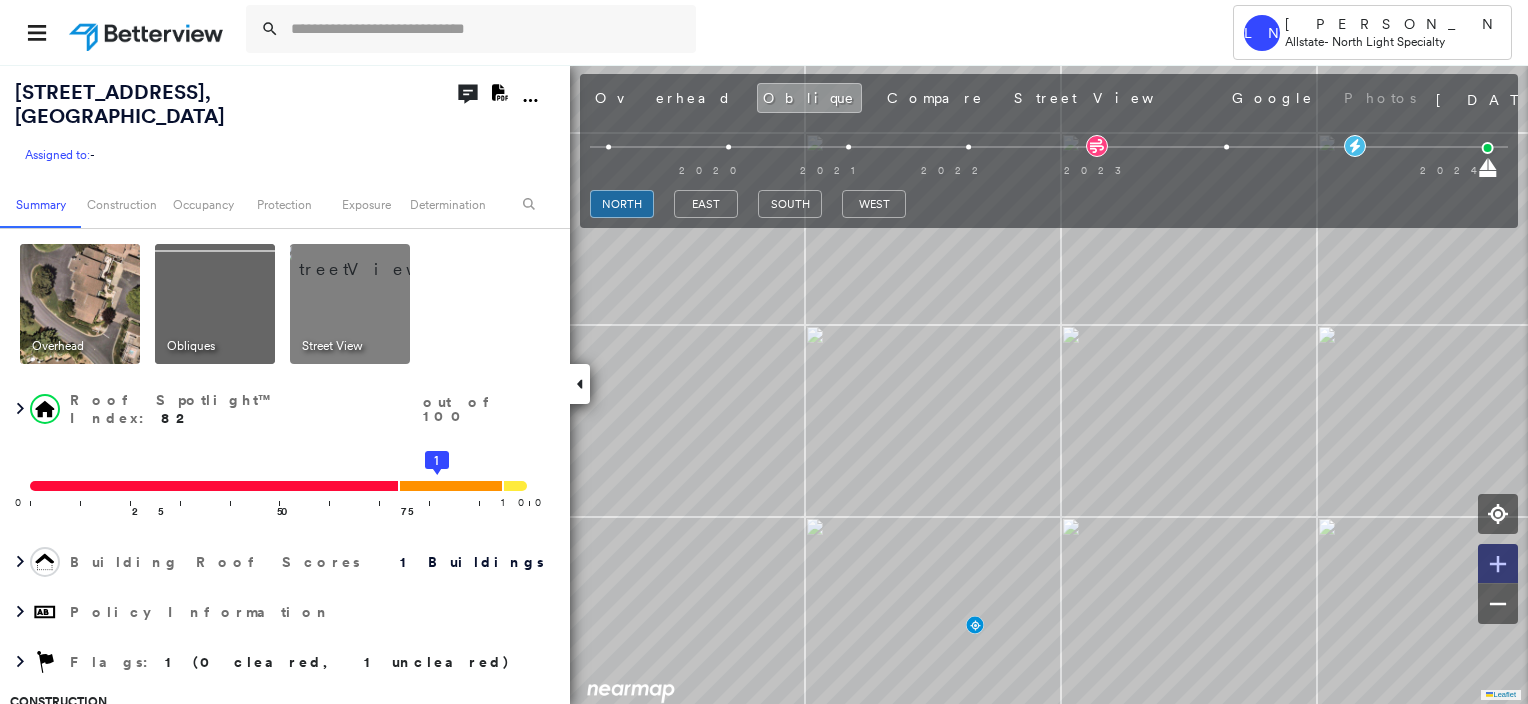 click 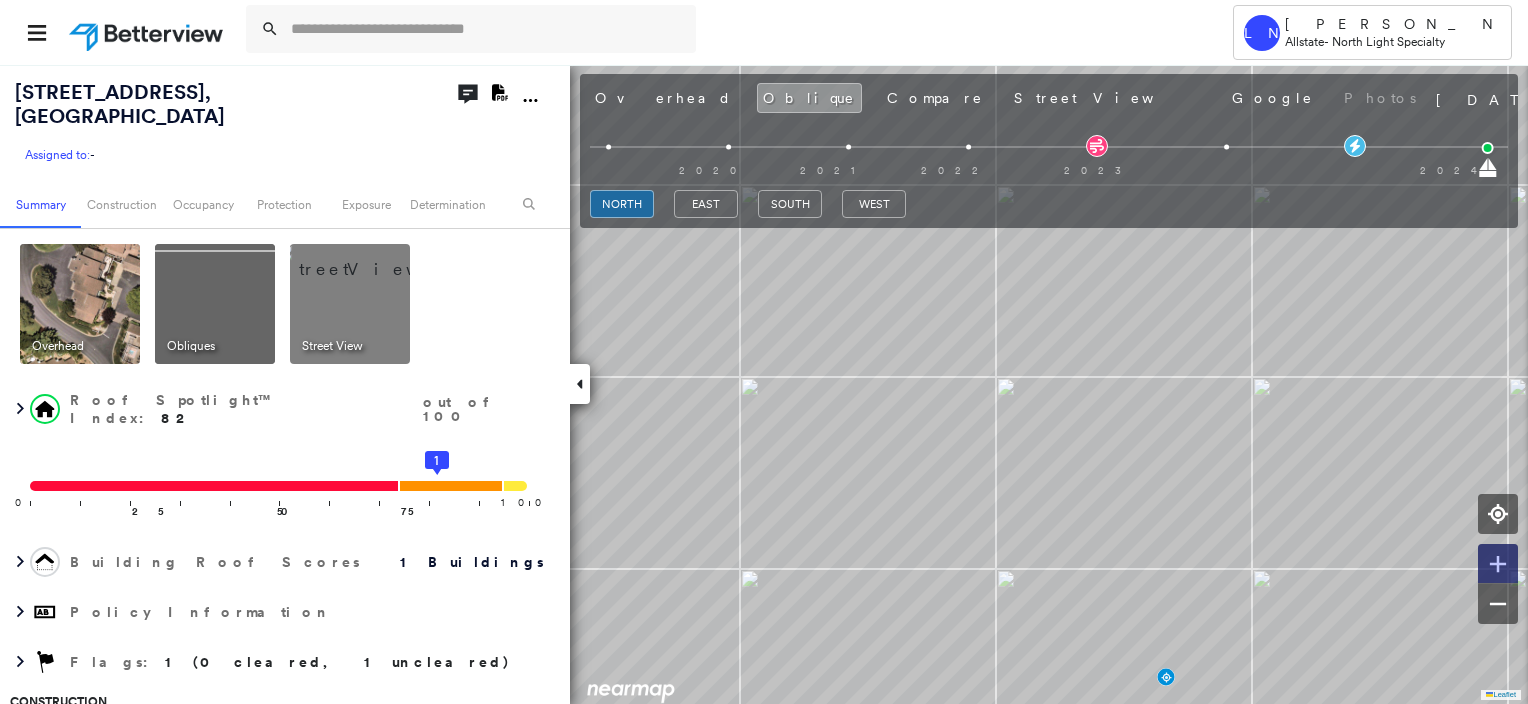 click 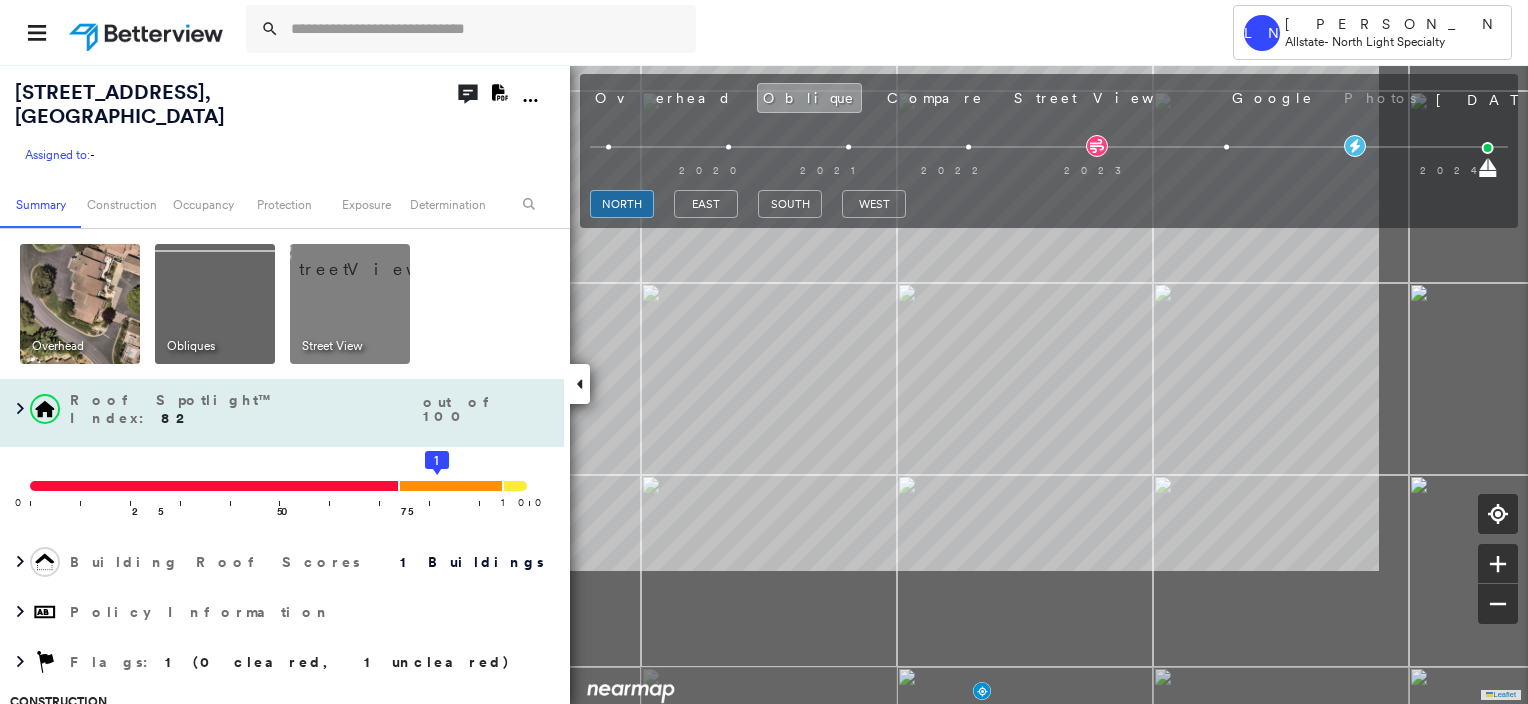 click on "[STREET_ADDRESS] Assigned to:  - Assigned to:  - Assigned to:  - Open Comments Download PDF Report Summary Construction Occupancy Protection Exposure Determination Overhead Obliques Street View Roof Spotlight™ Index :  82 out of 100 0 100 25 50 75 1 Building Roof Scores 1 Buildings Policy Information Flags :  1 (0 cleared, 1 uncleared) Construction Roof Spotlights :  Staining, Tile or Shingle Staining, Overhang Property Features :  Road (Drivable Surface), Asphalt, Concrete Area, Natural Pervious Surface, Hard Surface Roof Size & Shape :  1 building  - [PERSON_NAME] | Clay Tile BuildZoom - Building Permit Data and Analysis Occupancy Place Detail Protection Exposure FEMA Risk Index Wind Flood Regional Hazard: 2   out of  5 Additional Perils Tree Fall Risk:  Present   Determination Flags :  1 (0 cleared, 1 uncleared) Uncleared Flags (1) Cleared Flags  (0) Low Low Priority Roof Score Flagged [DATE] Clear Action Taken New Entry History Quote/New Business Terms & Conditions Added ACV Endorsement Save" at bounding box center (764, 384) 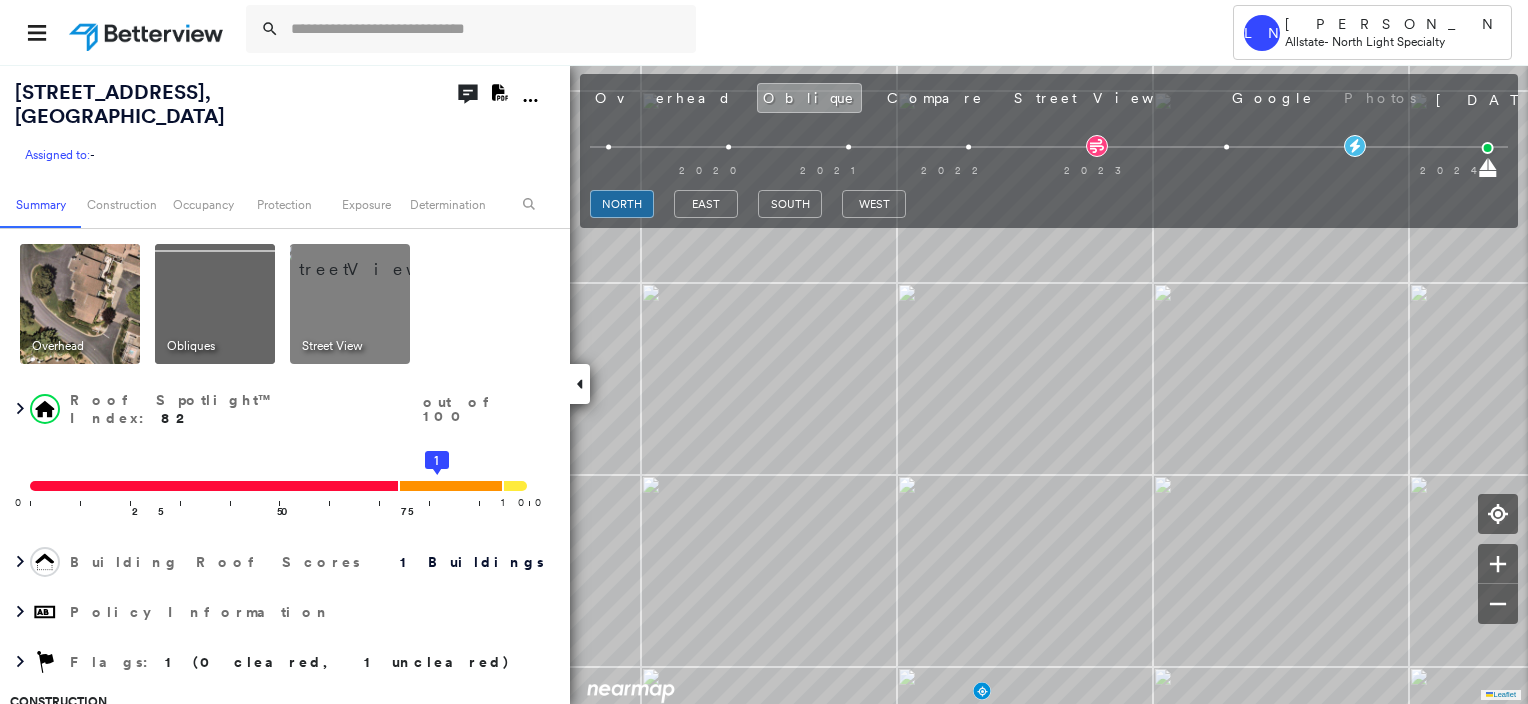 click at bounding box center (374, 259) 